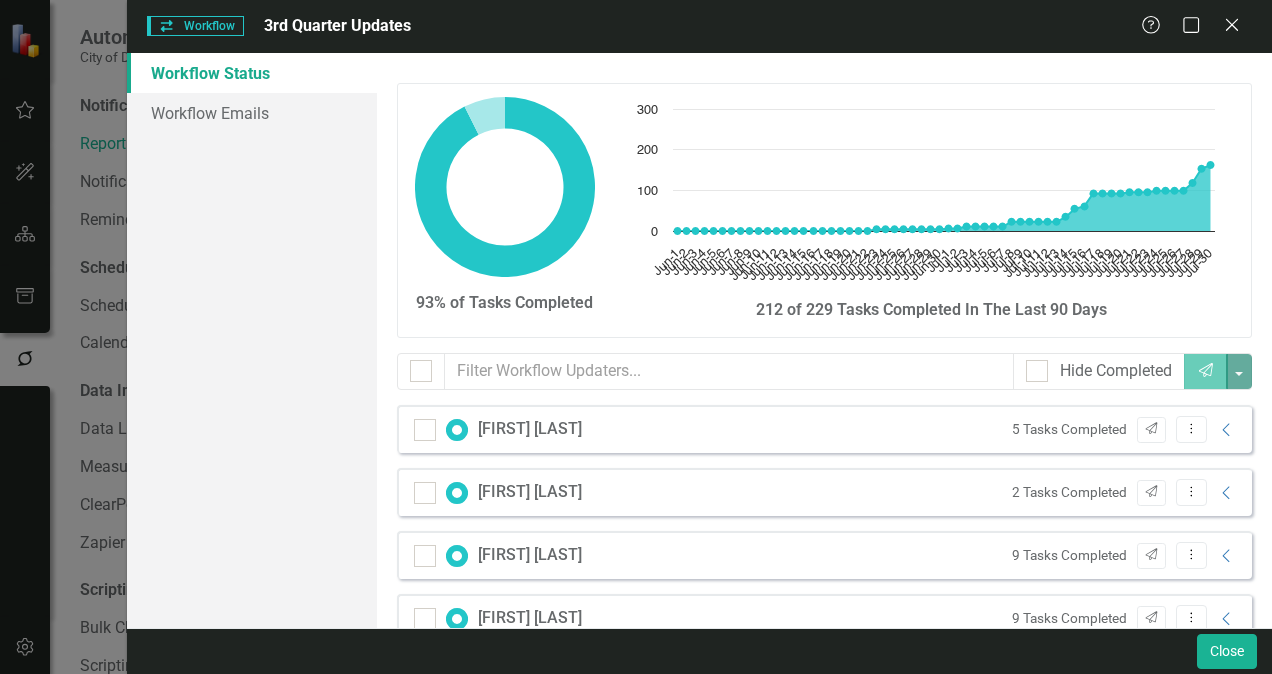 scroll, scrollTop: 0, scrollLeft: 0, axis: both 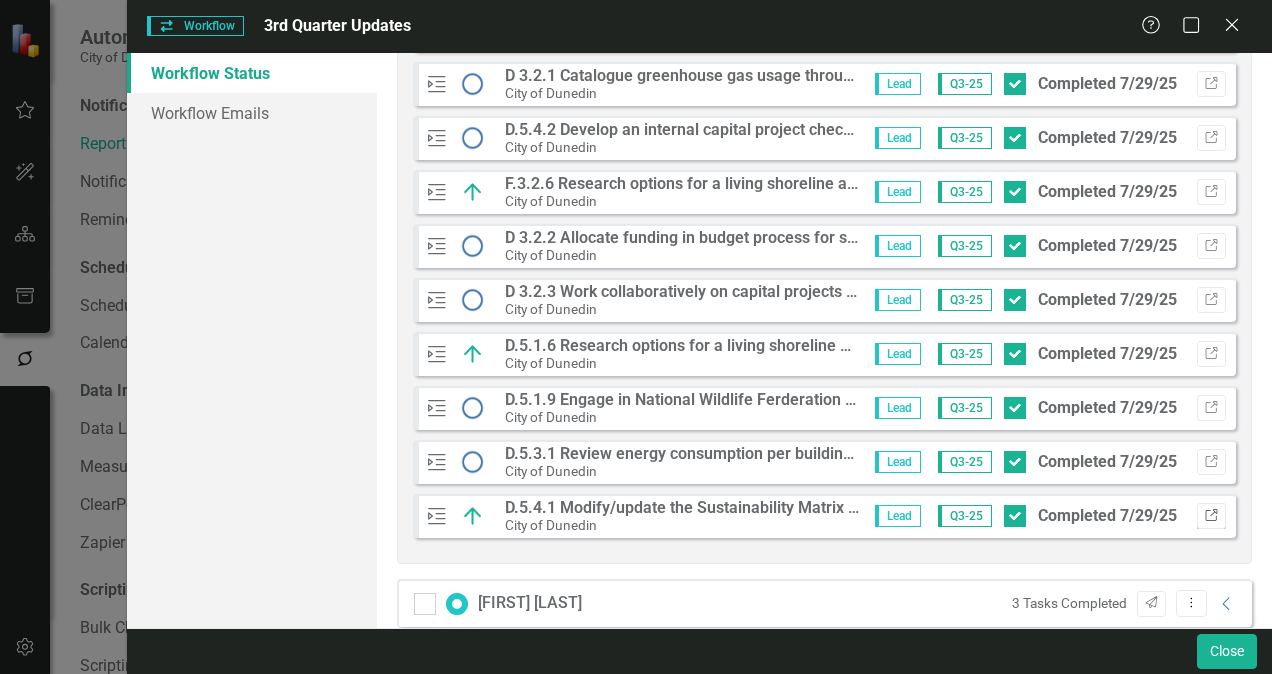 click on "Link" 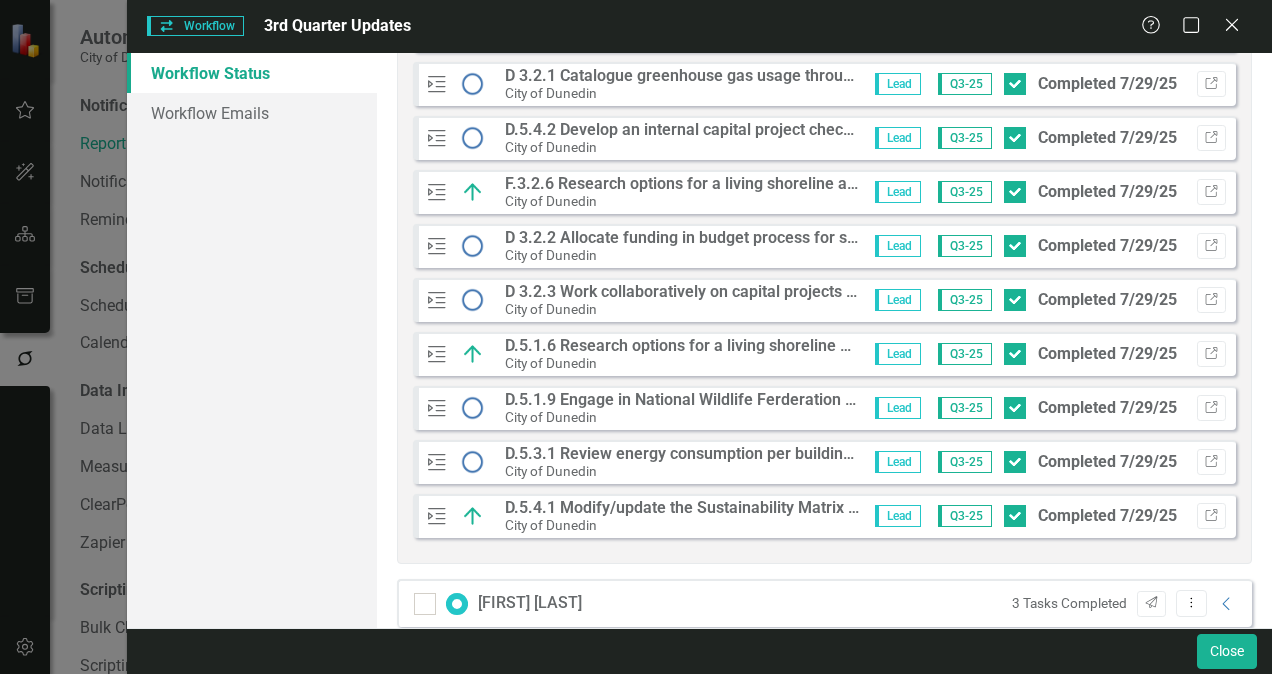 type 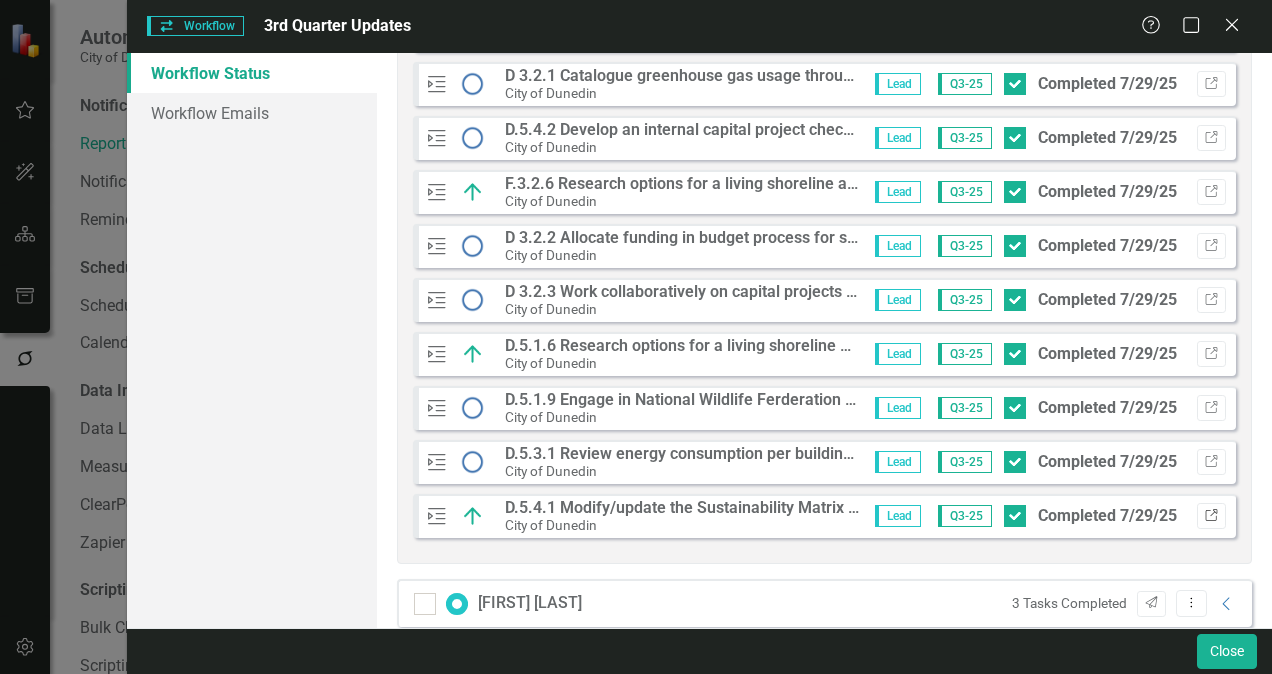 click on "Link" 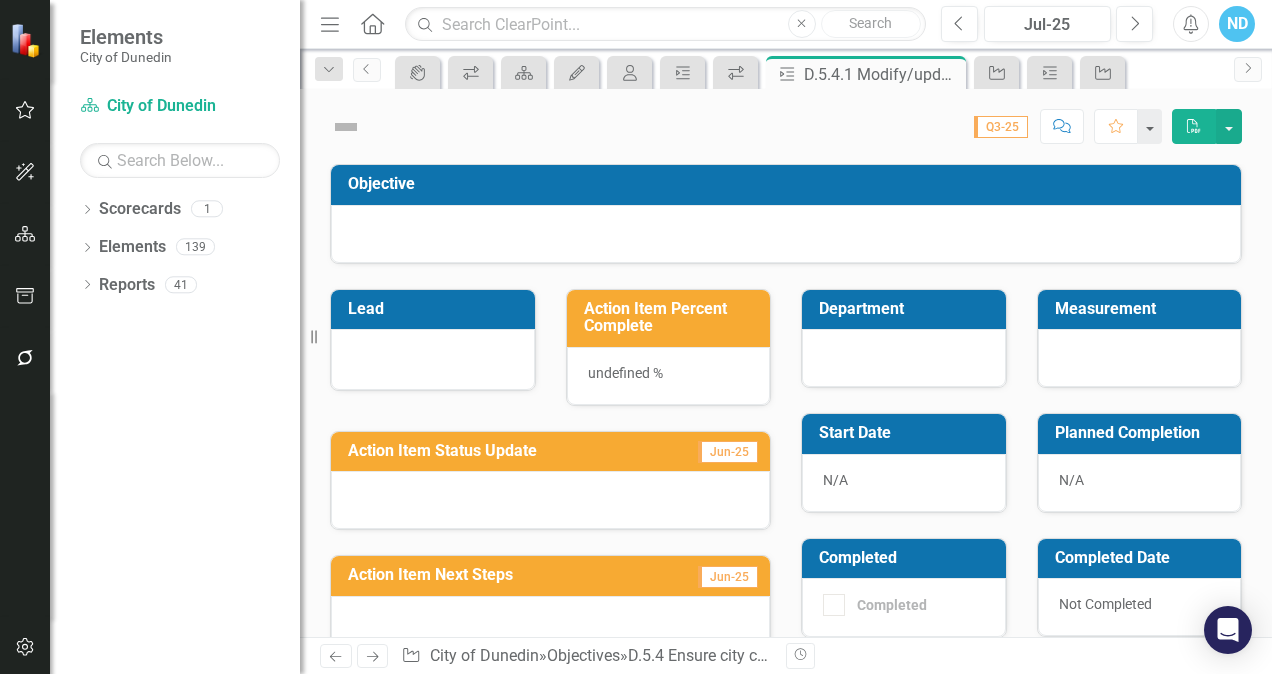 scroll, scrollTop: 0, scrollLeft: 0, axis: both 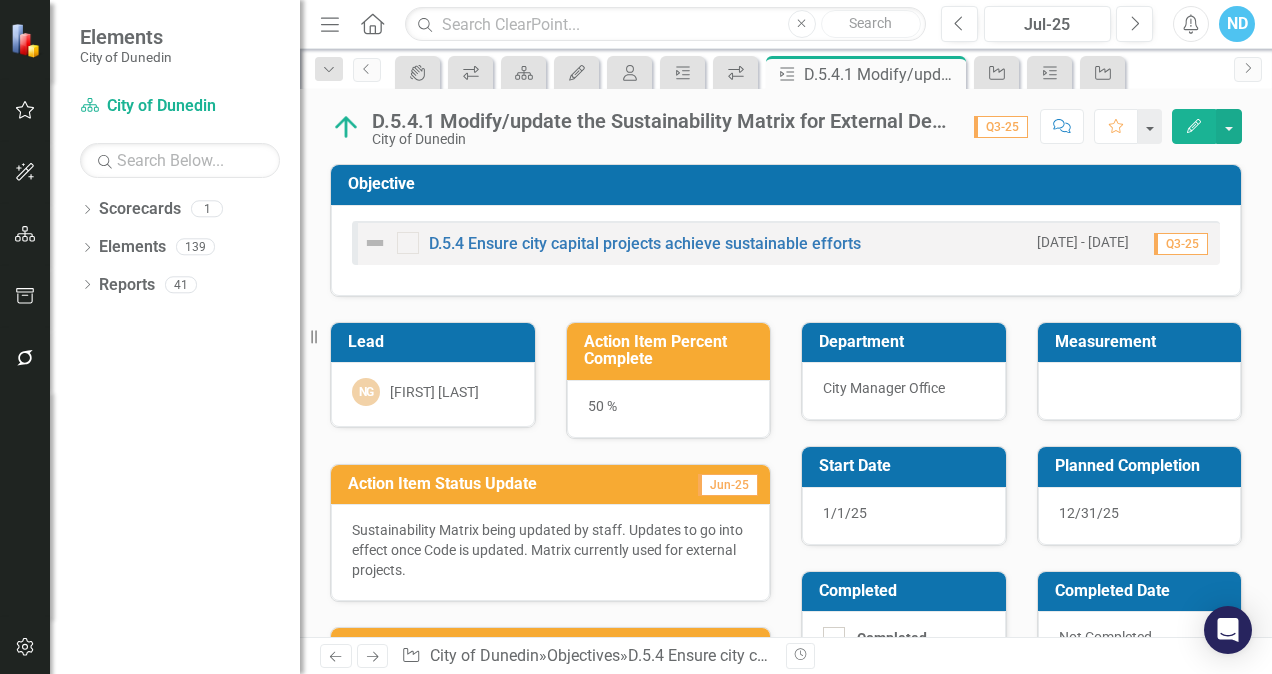 drag, startPoint x: 861, startPoint y: 248, endPoint x: 708, endPoint y: 259, distance: 153.39491 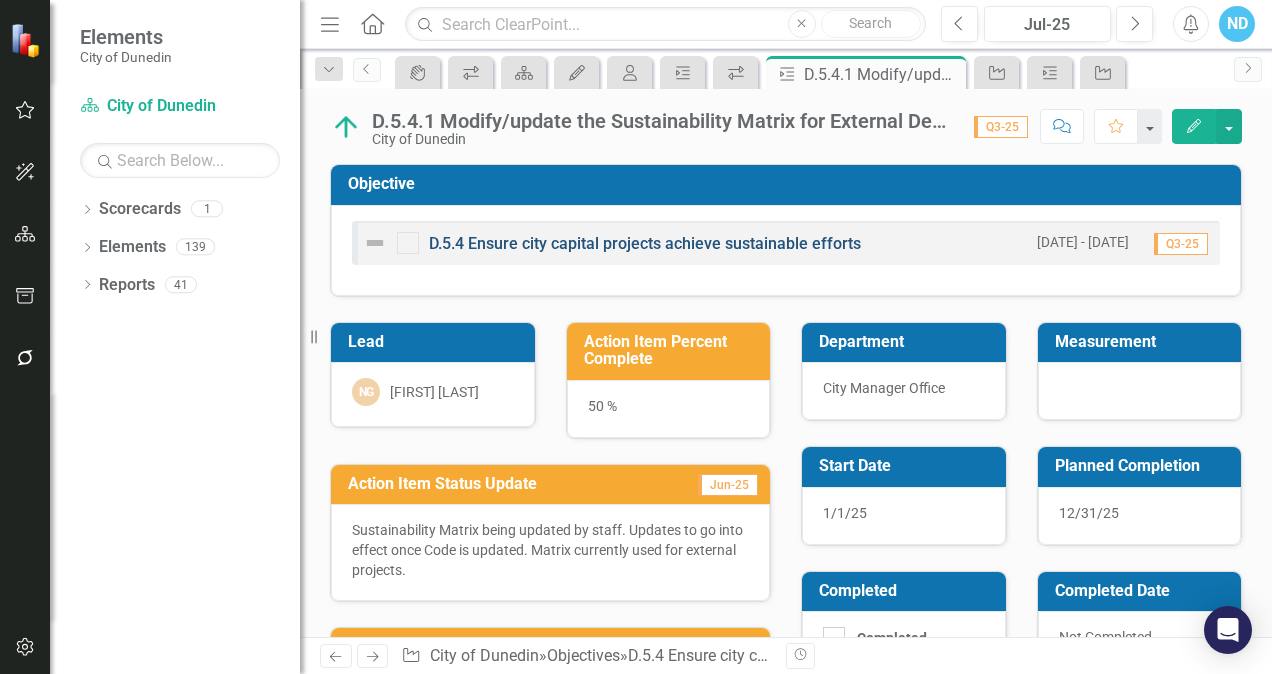 click on "D.5.4  Ensure city capital projects achieve sustainable efforts" at bounding box center [645, 243] 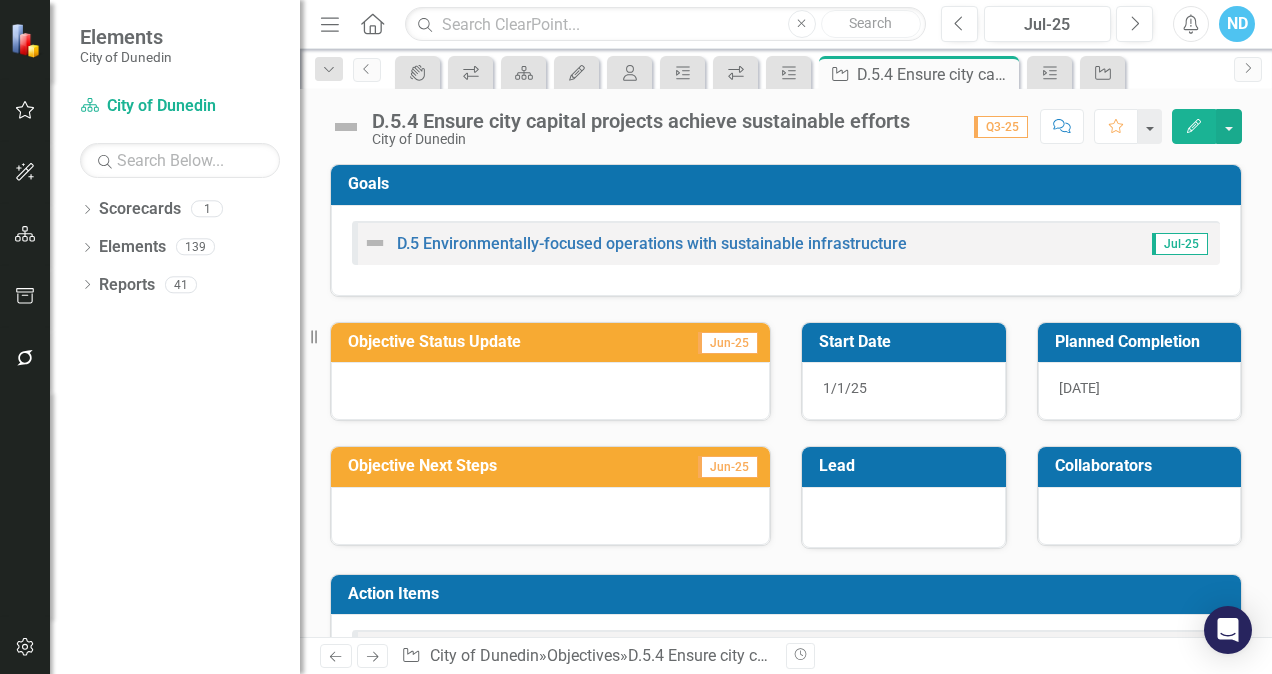 click on "D.5  Environmentally-focused operations with sustainable infrastructure Jul-25" at bounding box center (786, 243) 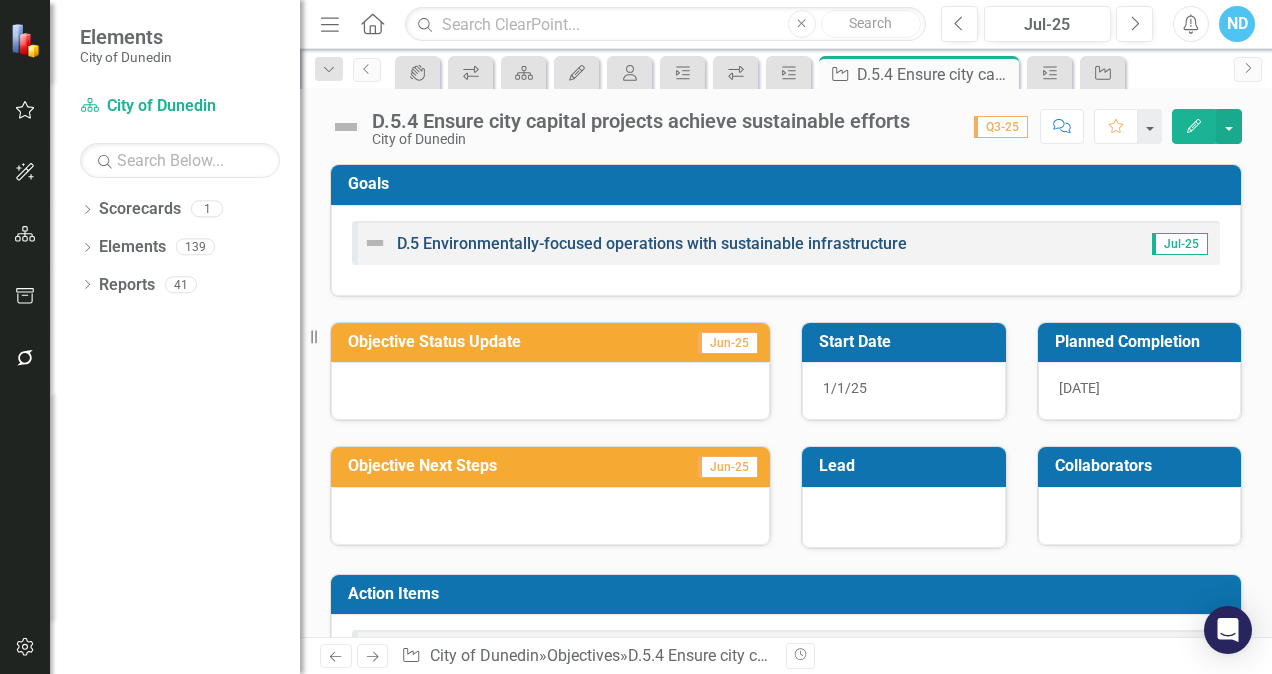 drag, startPoint x: 910, startPoint y: 244, endPoint x: 647, endPoint y: 236, distance: 263.12164 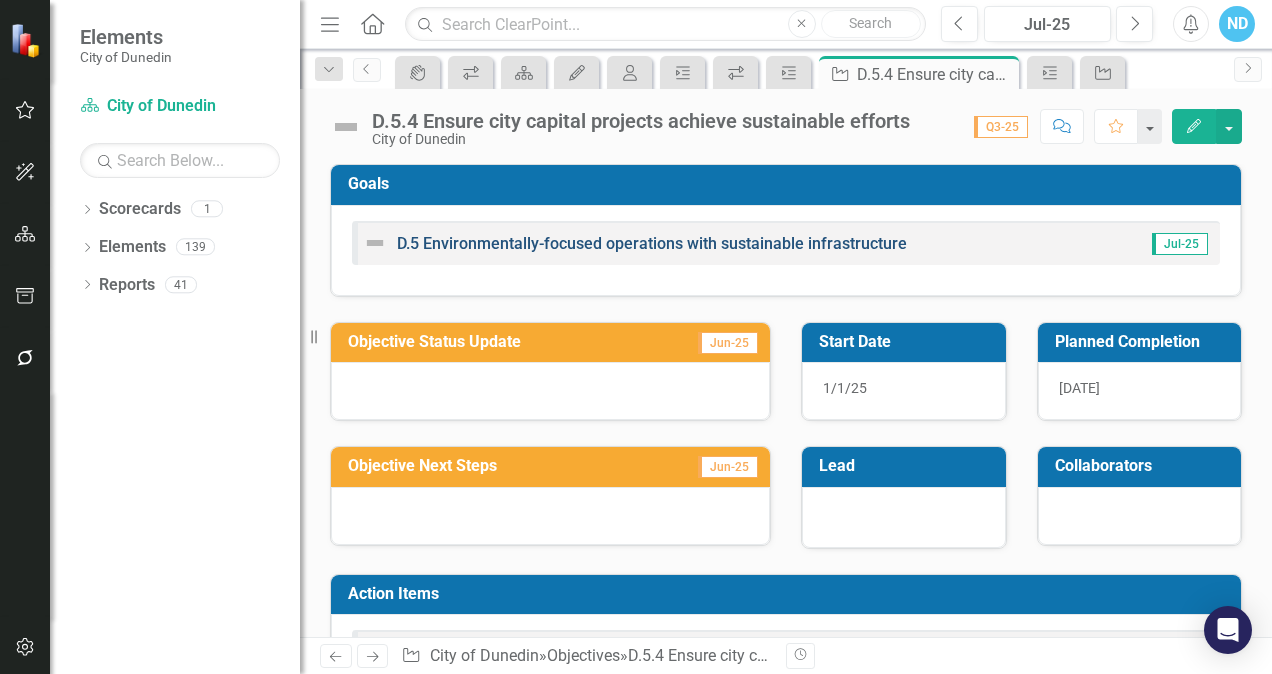 click on "D.5  Environmentally-focused operations with sustainable infrastructure Jul-25" at bounding box center (786, 243) 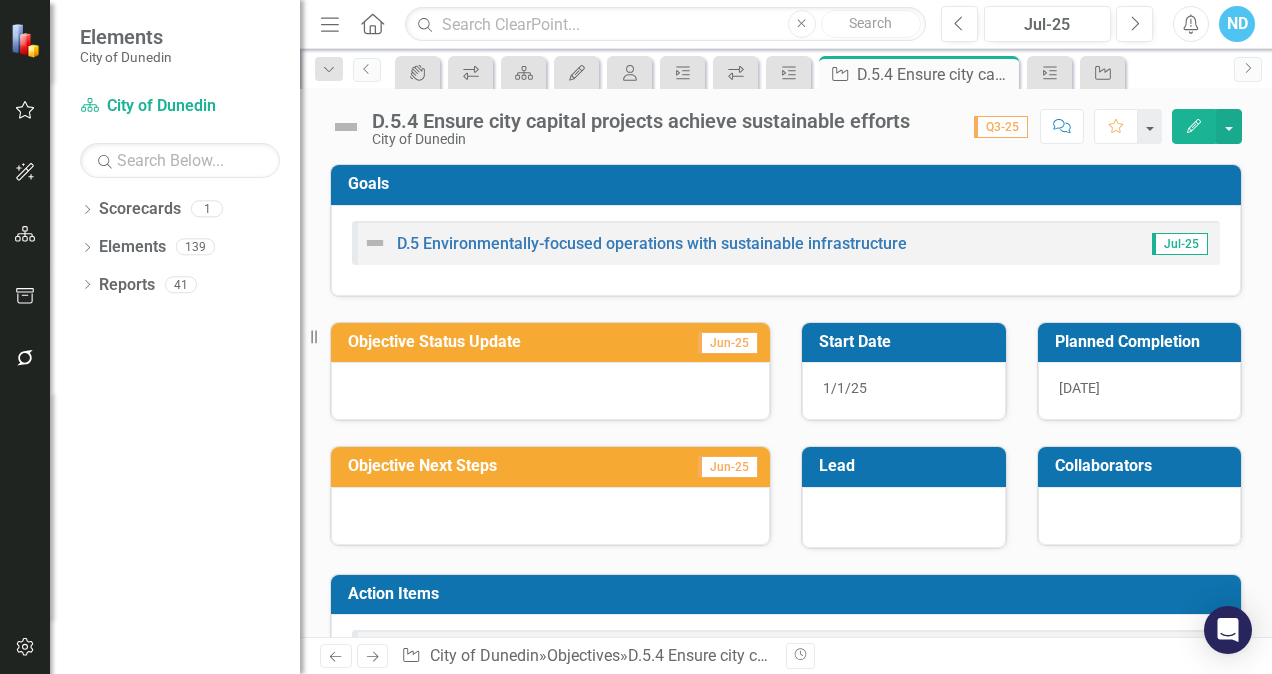 click on "D.5.4  Ensure city capital projects achieve sustainable efforts" at bounding box center [641, 121] 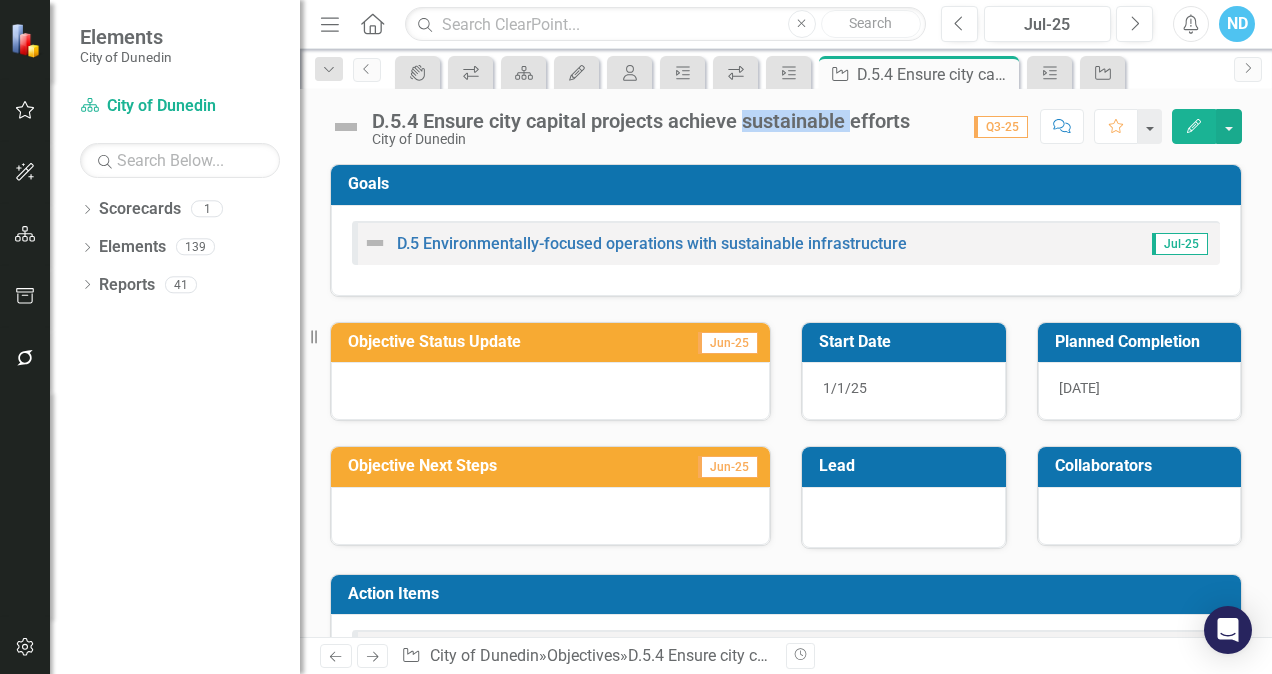 click on "D.5.4  Ensure city capital projects achieve sustainable efforts" at bounding box center (641, 121) 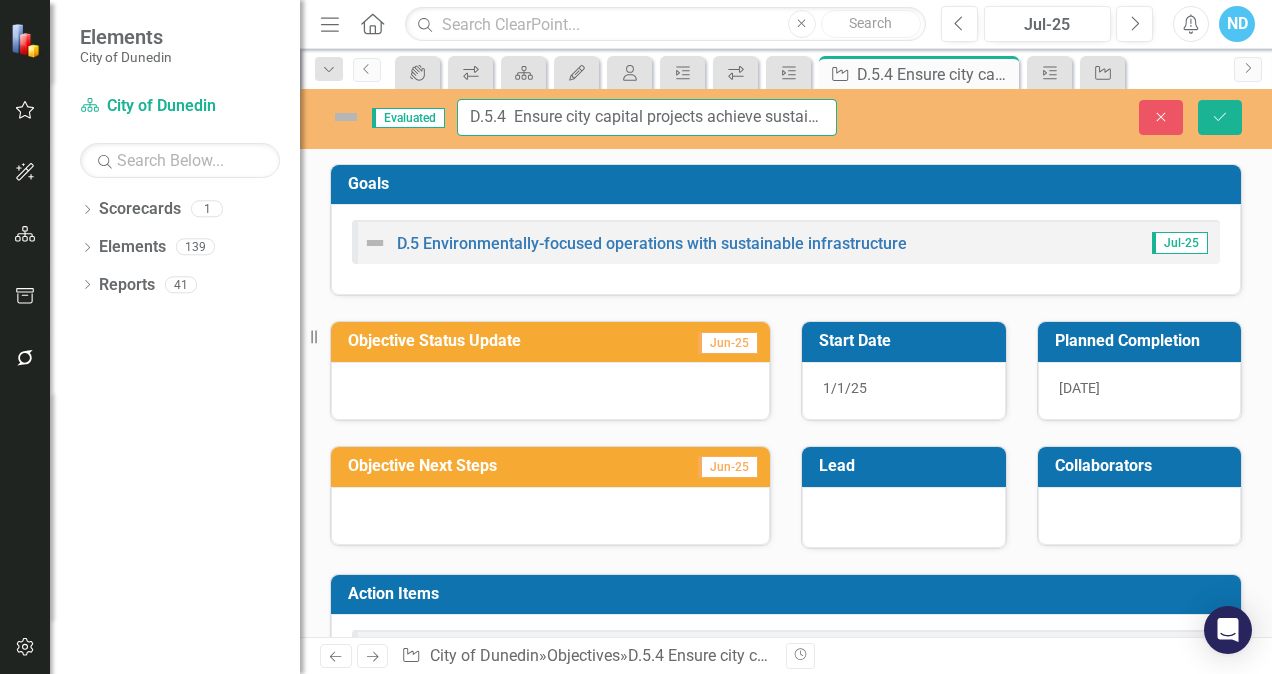 click on "D.5.4  Ensure city capital projects achieve sustainable efforts" at bounding box center [647, 117] 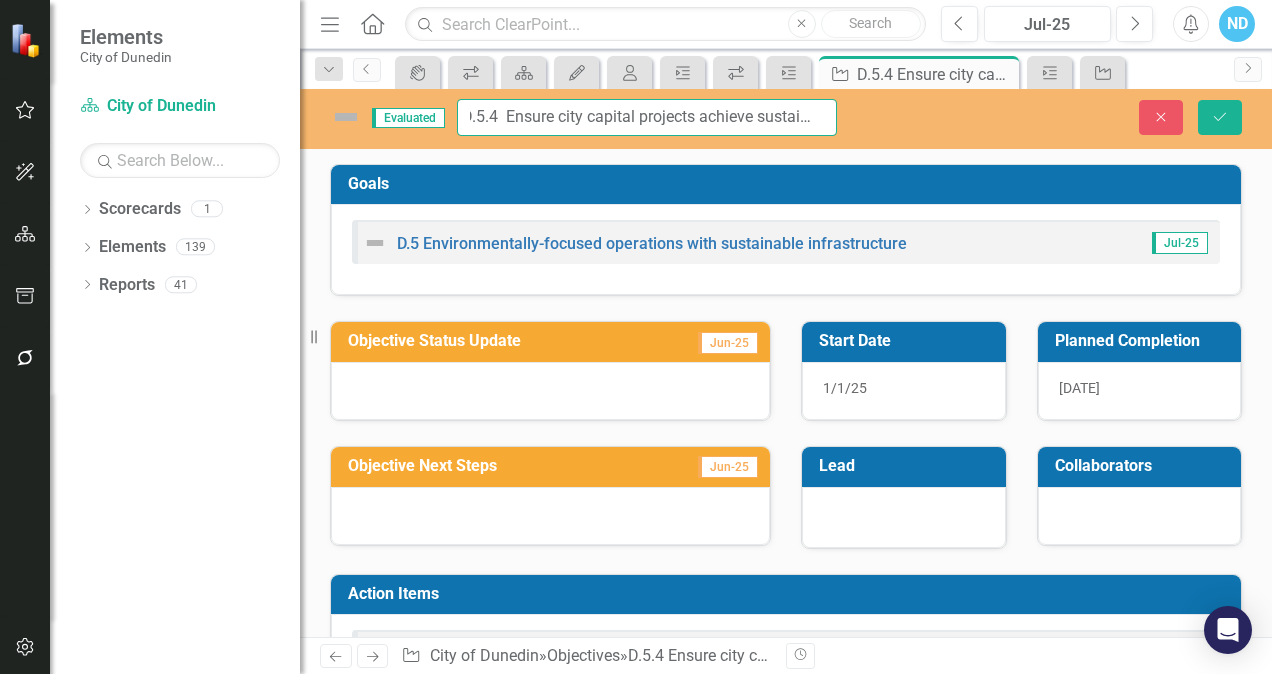 scroll, scrollTop: 0, scrollLeft: 0, axis: both 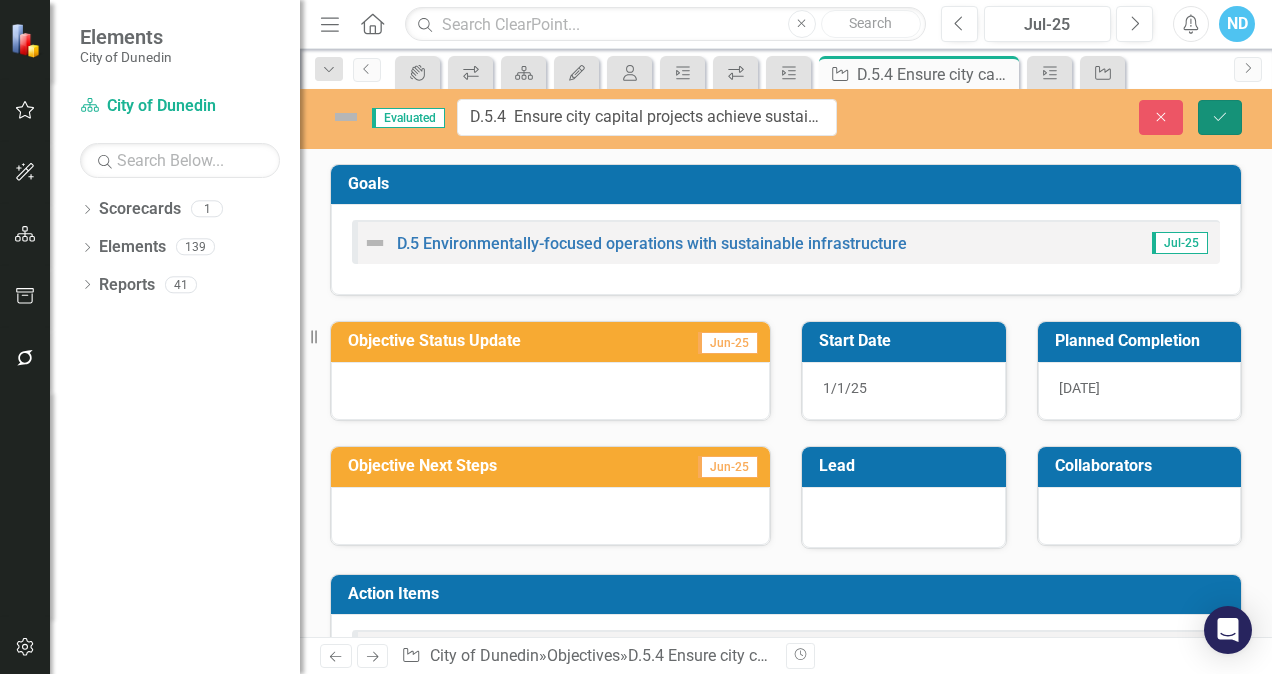 click on "Save" 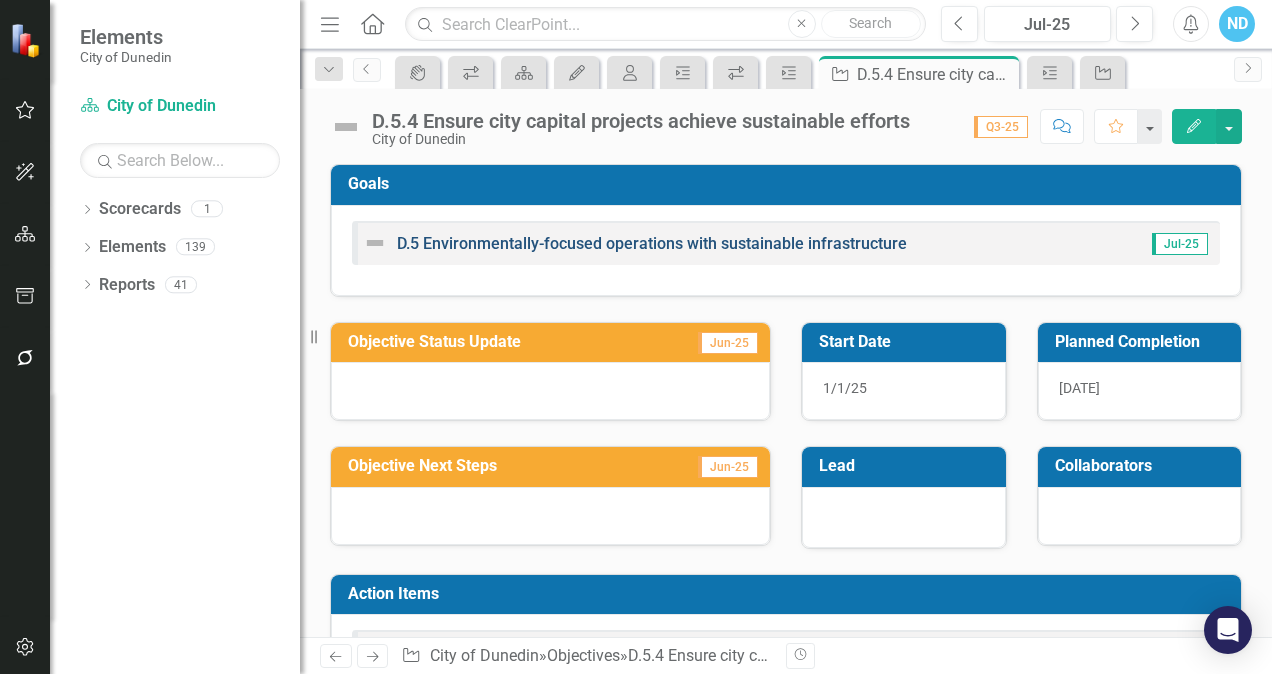 click on "D.5  Environmentally-focused operations with sustainable infrastructure" at bounding box center (652, 243) 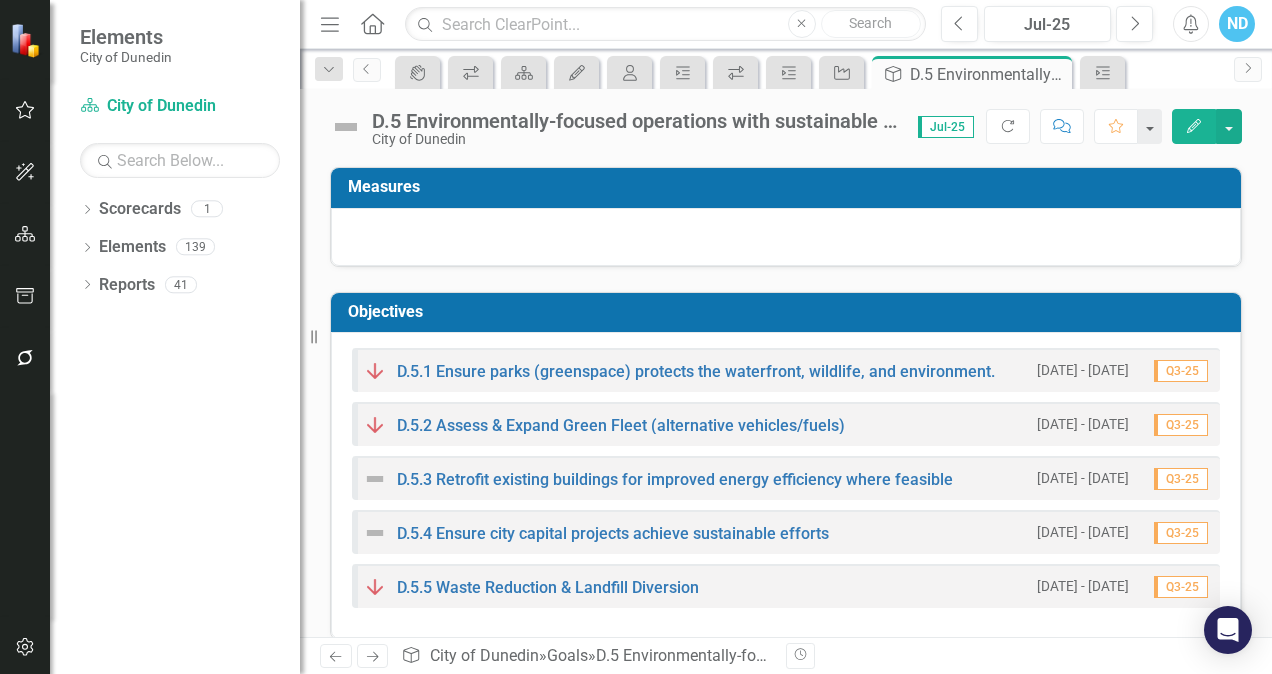 scroll, scrollTop: 280, scrollLeft: 0, axis: vertical 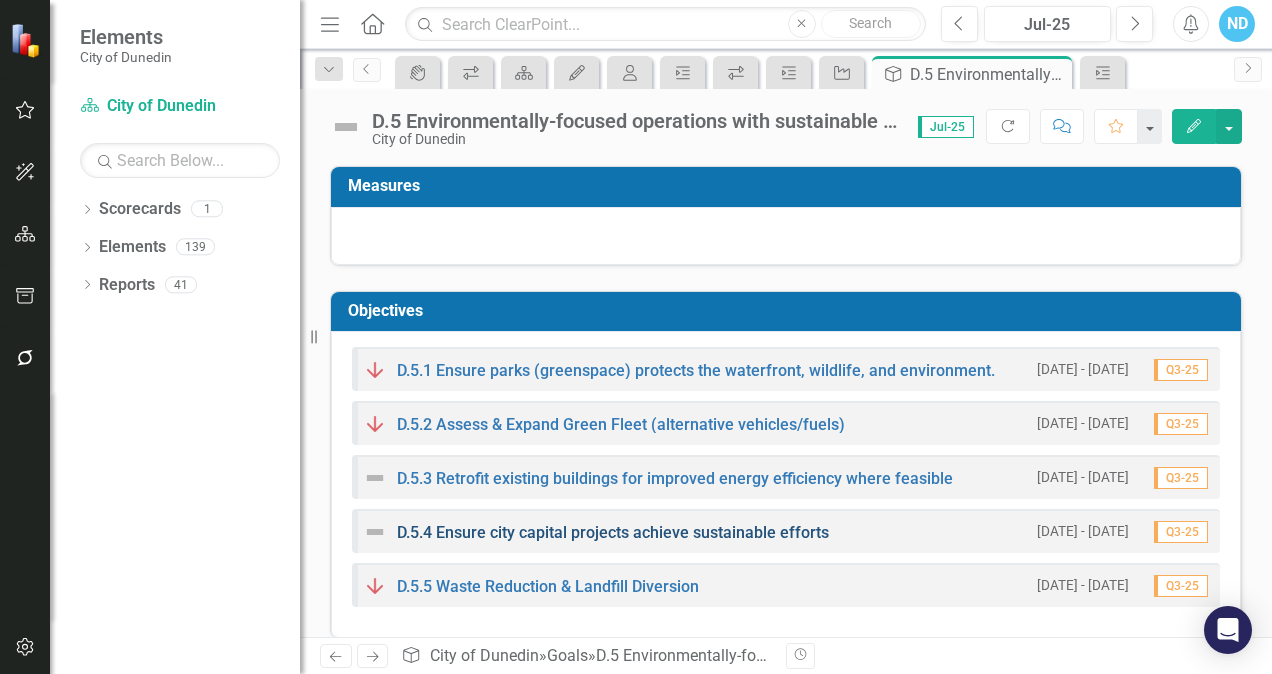 click on "D.5.4  Ensure city capital projects achieve sustainable efforts" at bounding box center [613, 532] 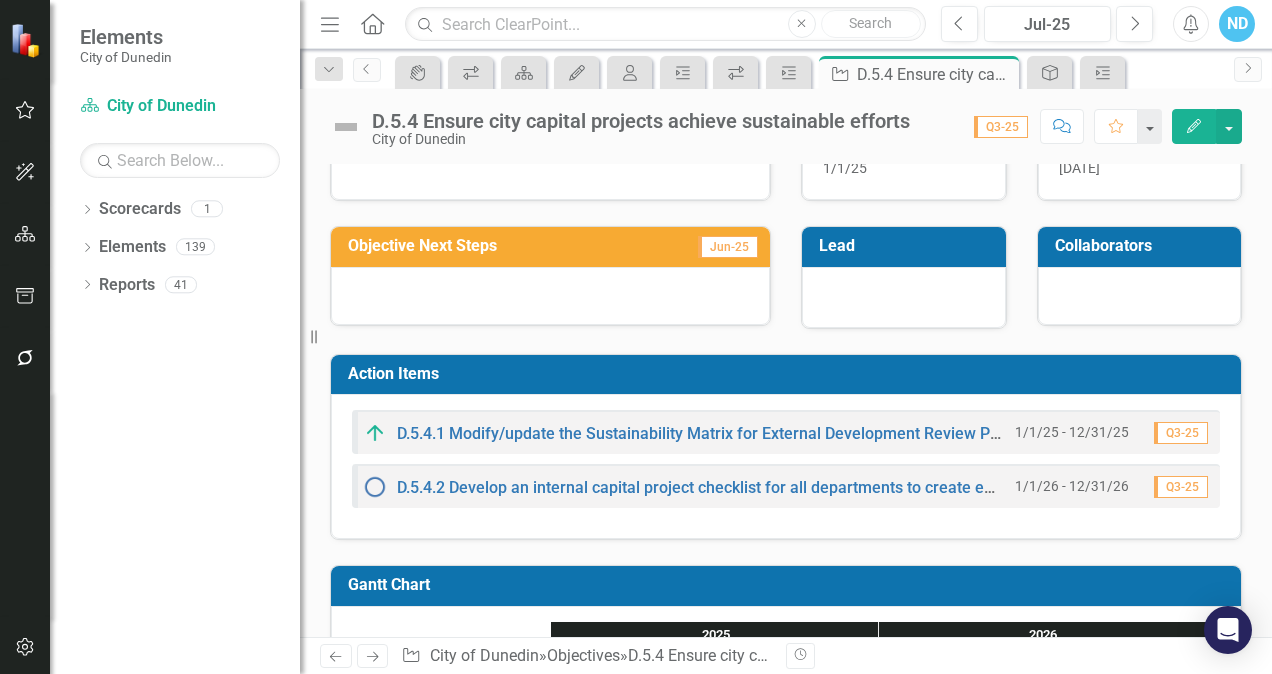scroll, scrollTop: 221, scrollLeft: 0, axis: vertical 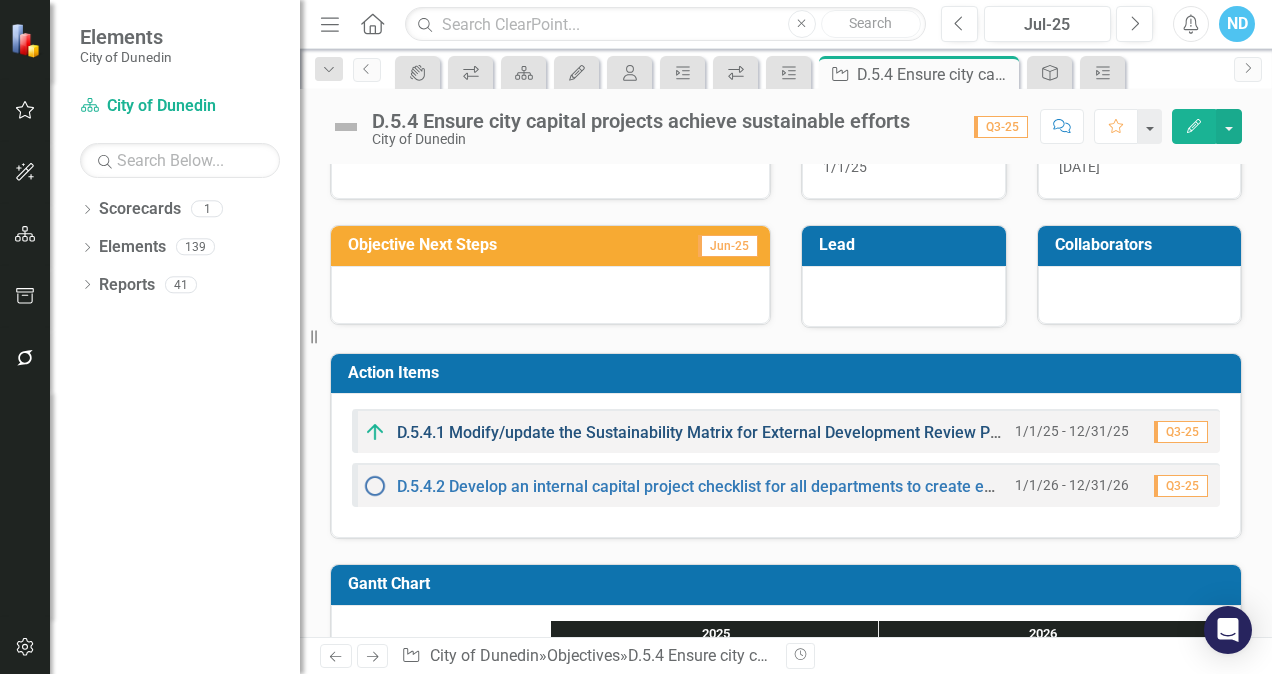 click on "D.5.4.1   Modify/update the Sustainability Matrix for External Development Review Projects" at bounding box center (718, 432) 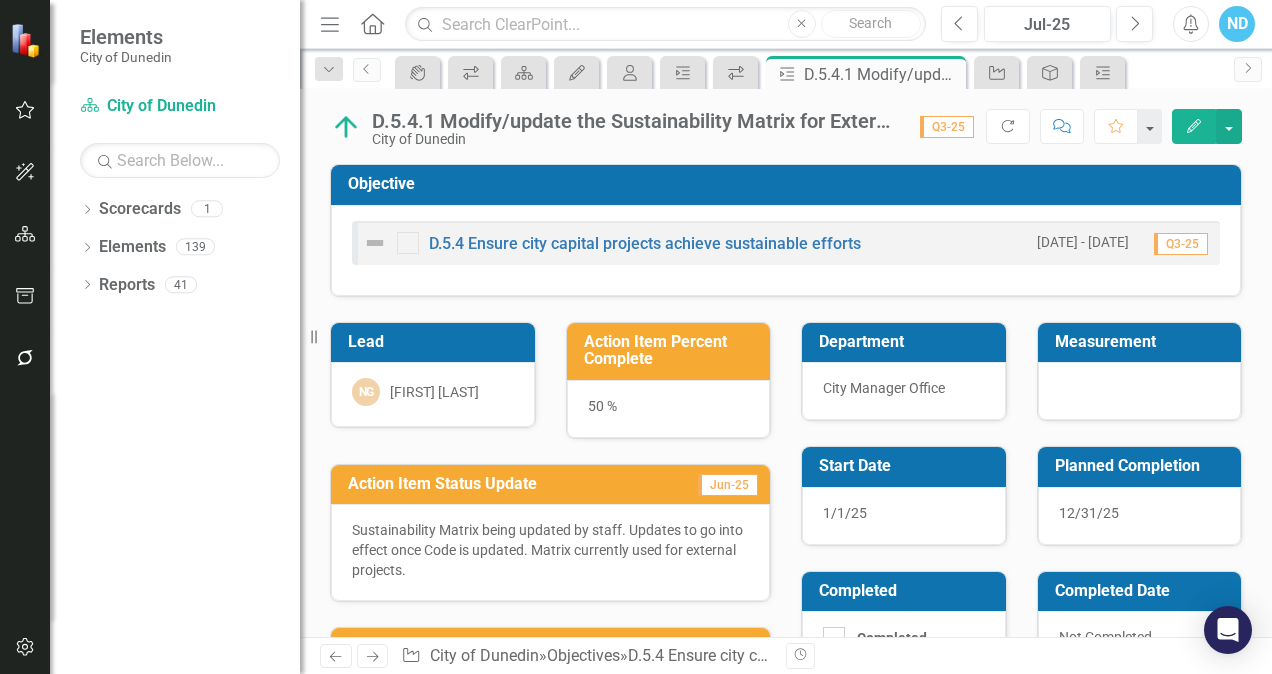 click on "D.5.4.1   Modify/update the Sustainability Matrix for External Development Review Projects" at bounding box center [636, 121] 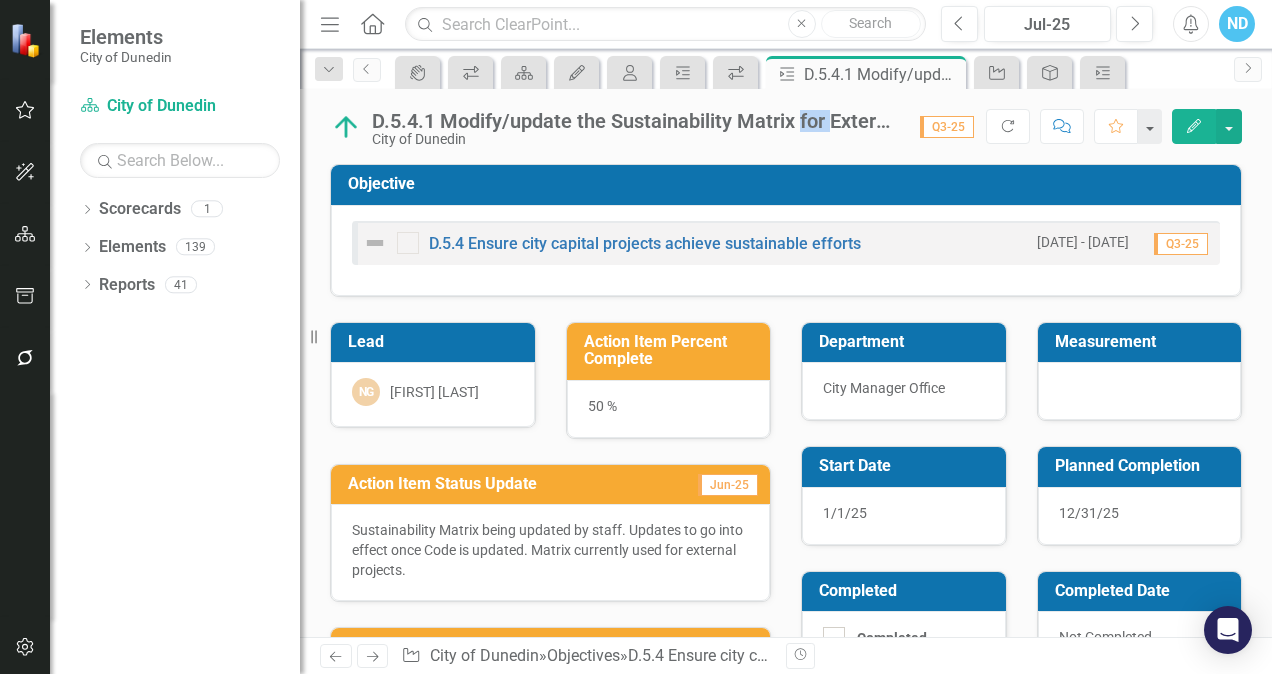 click on "D.5.4.1   Modify/update the Sustainability Matrix for External Development Review Projects" at bounding box center (636, 121) 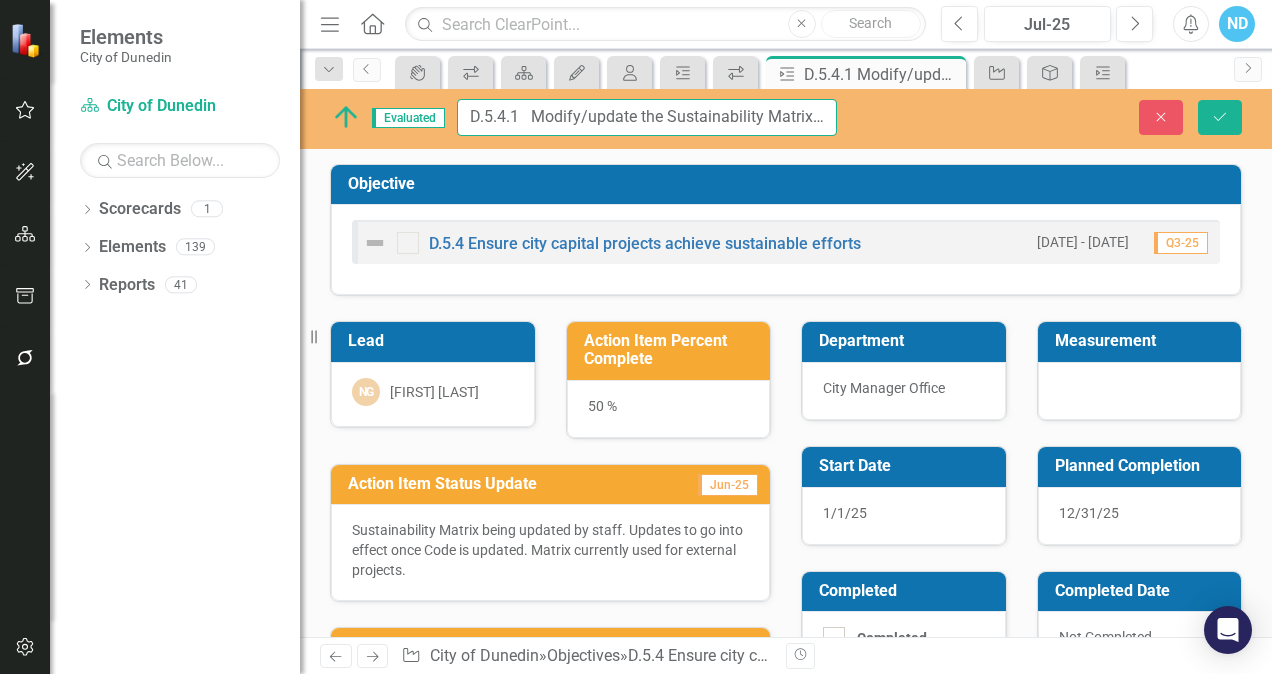 click on "D.5.4.1   Modify/update the Sustainability Matrix for External Development Review Projects" at bounding box center (647, 117) 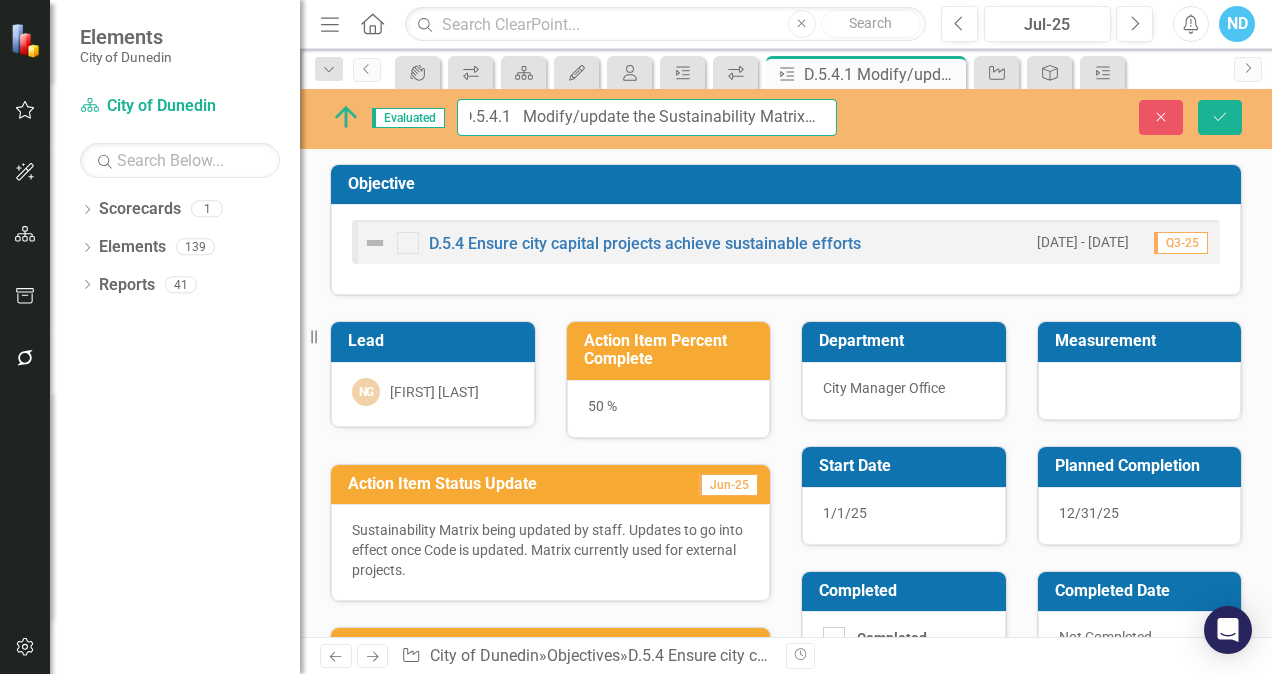 scroll, scrollTop: 0, scrollLeft: 0, axis: both 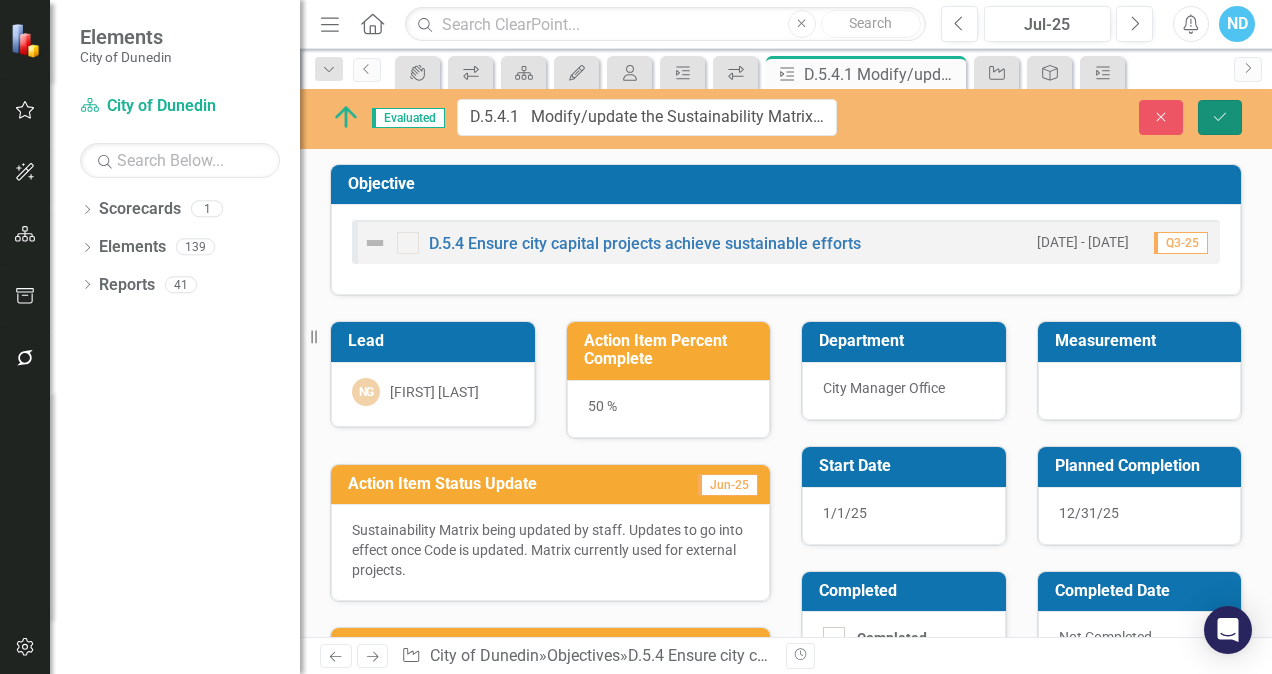 click on "Save" at bounding box center (1220, 117) 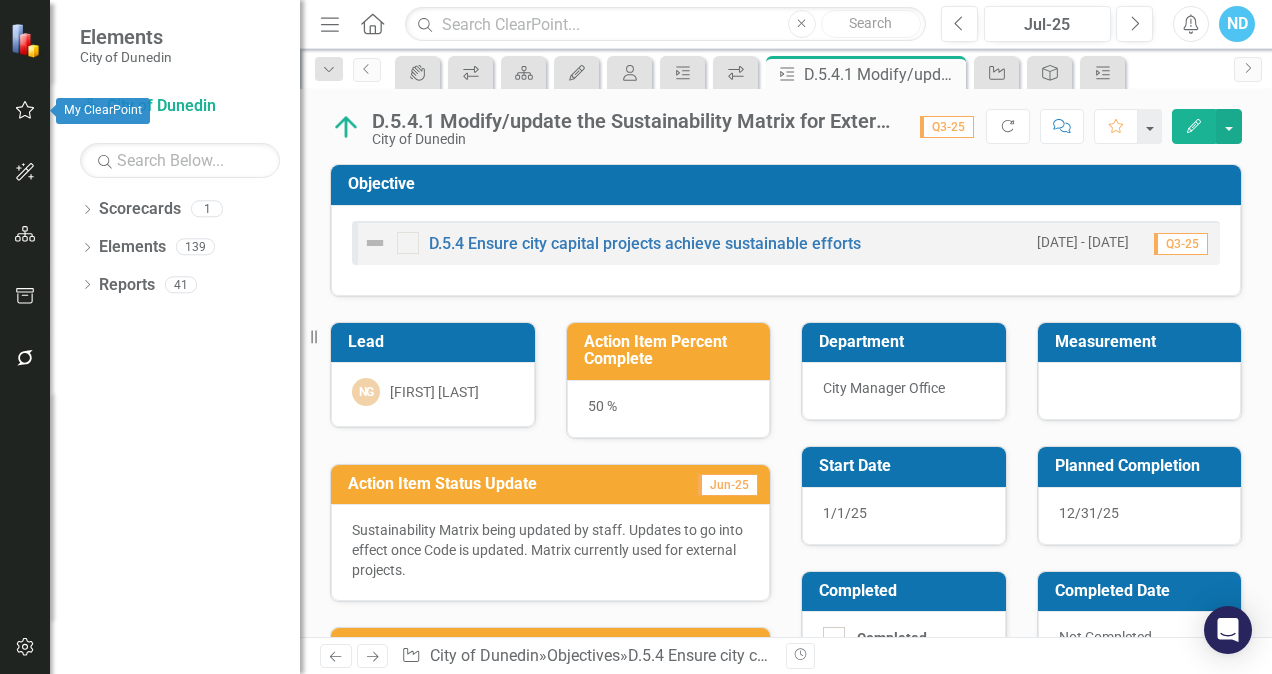 click 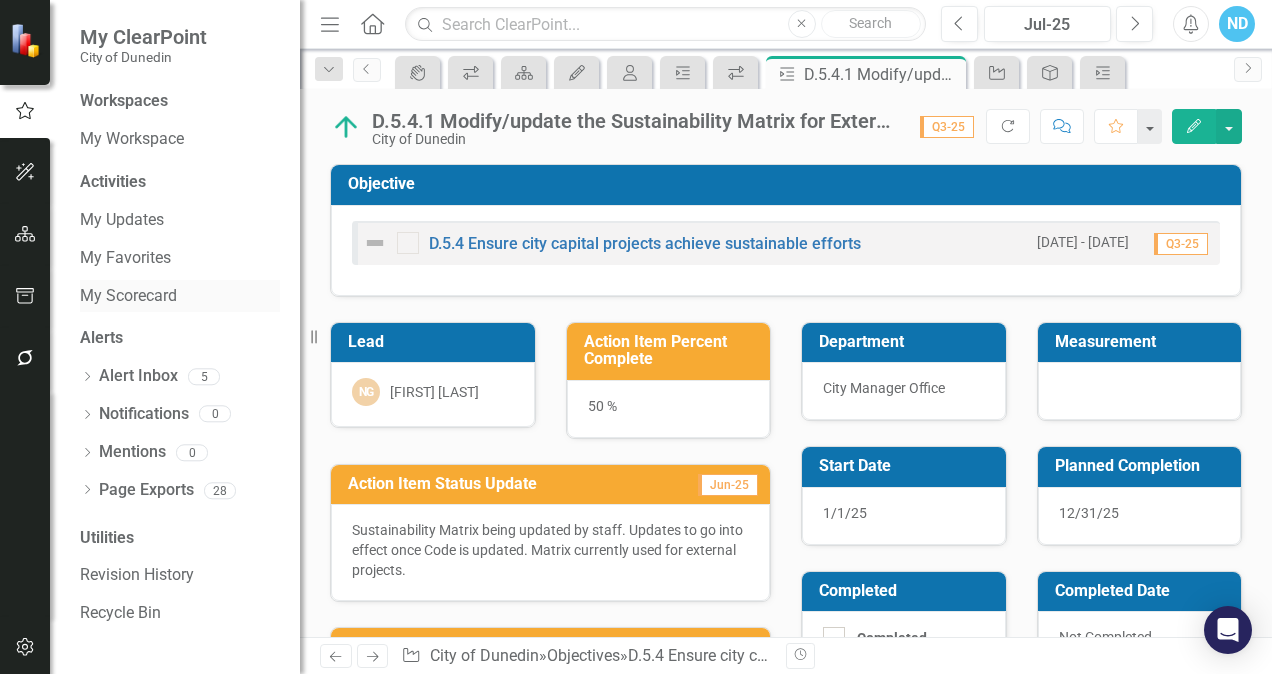 click on "My Scorecard" at bounding box center [180, 296] 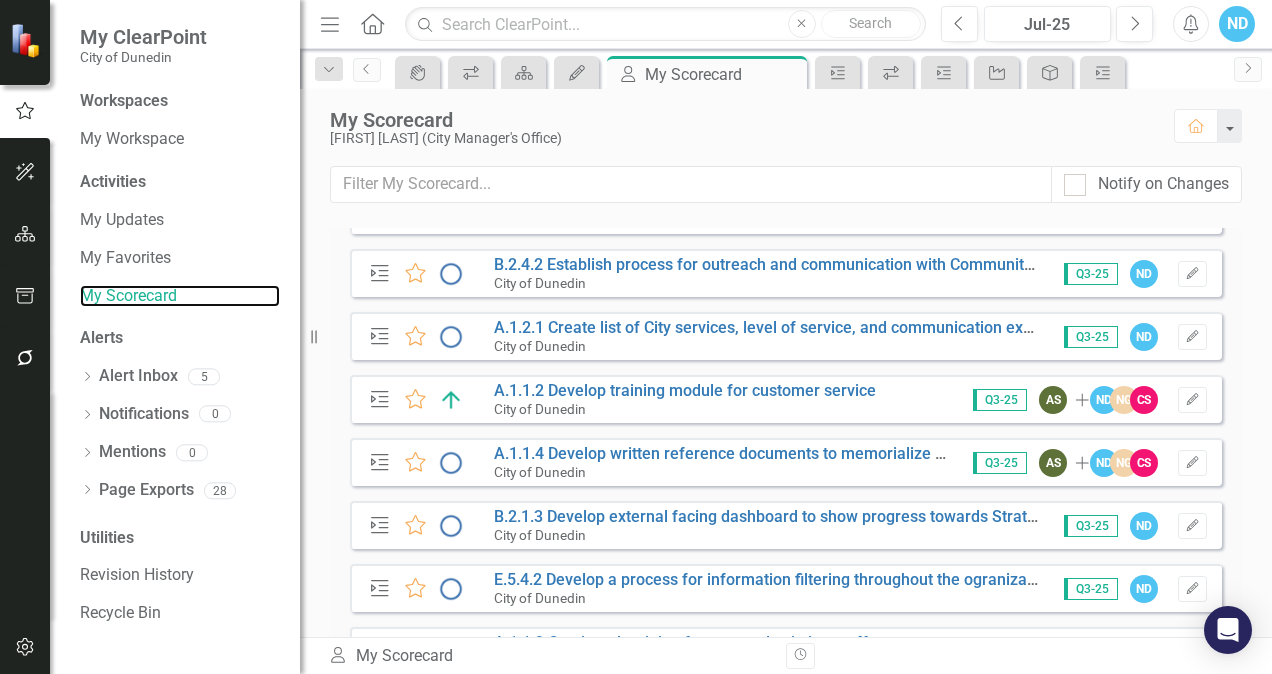scroll, scrollTop: 593, scrollLeft: 0, axis: vertical 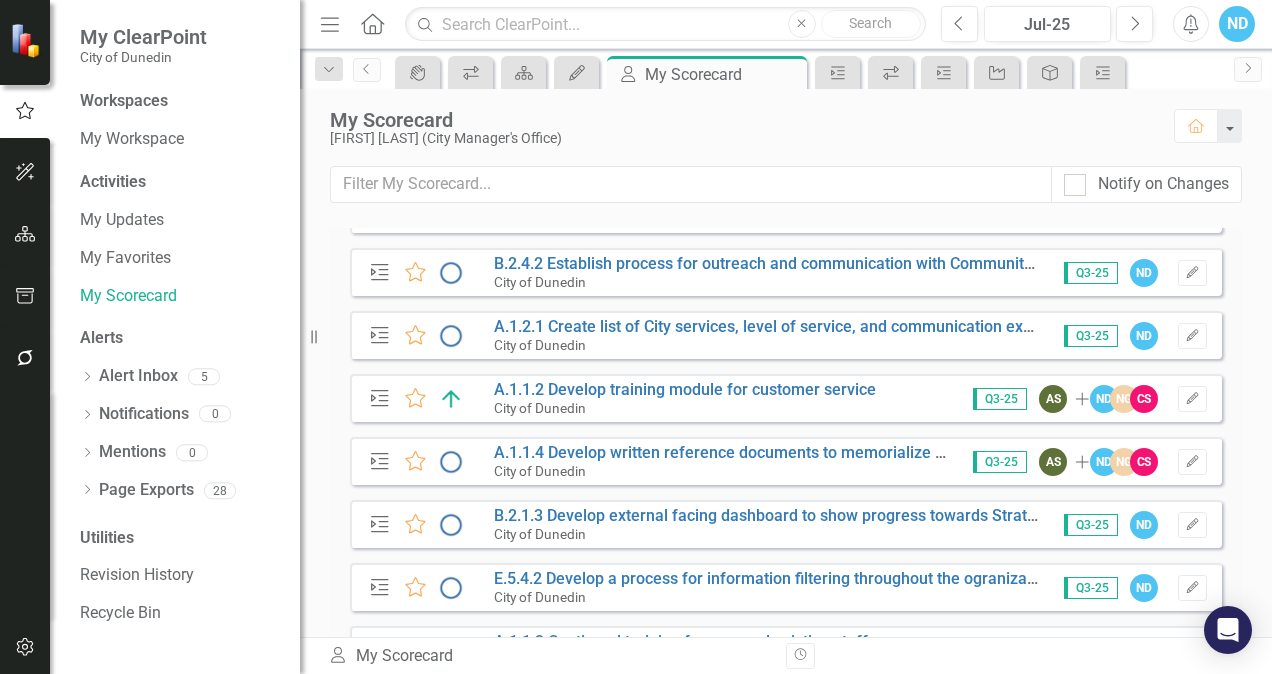 click on "City of Dunedin" at bounding box center [766, 534] 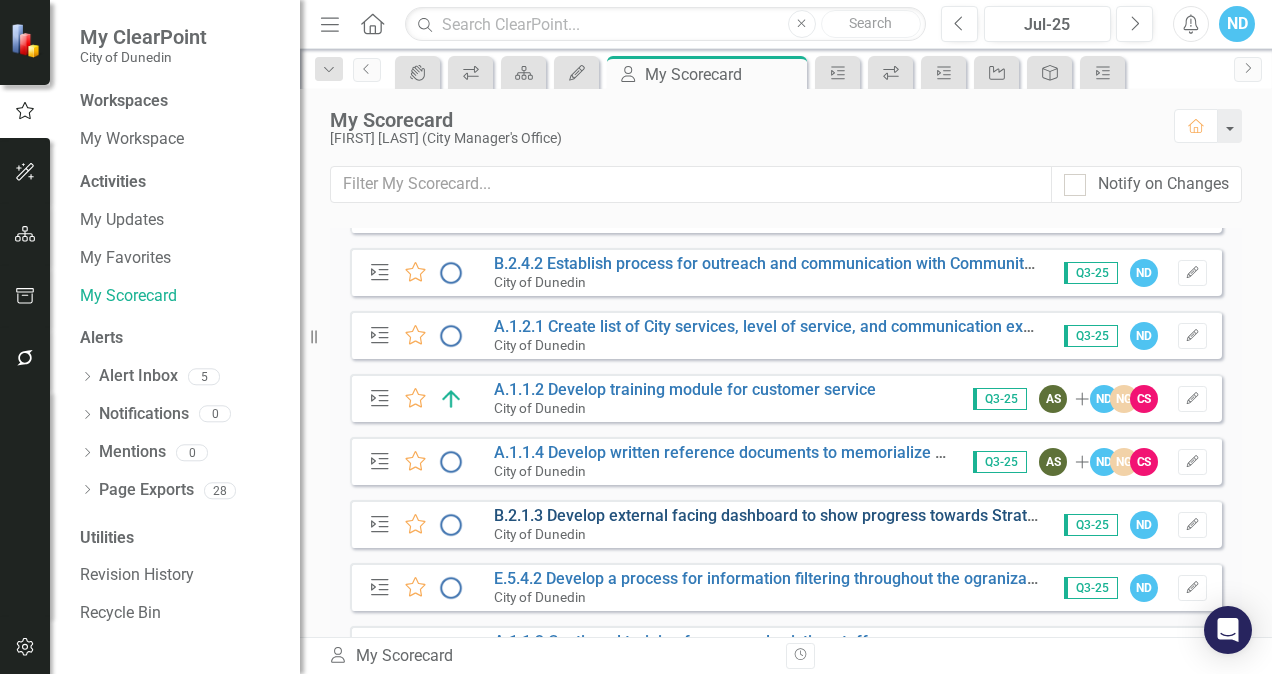 click on "B.2.1.3 Develop external facing dashboard to show progress towards Strategic Plan goal achievement" at bounding box center [859, 515] 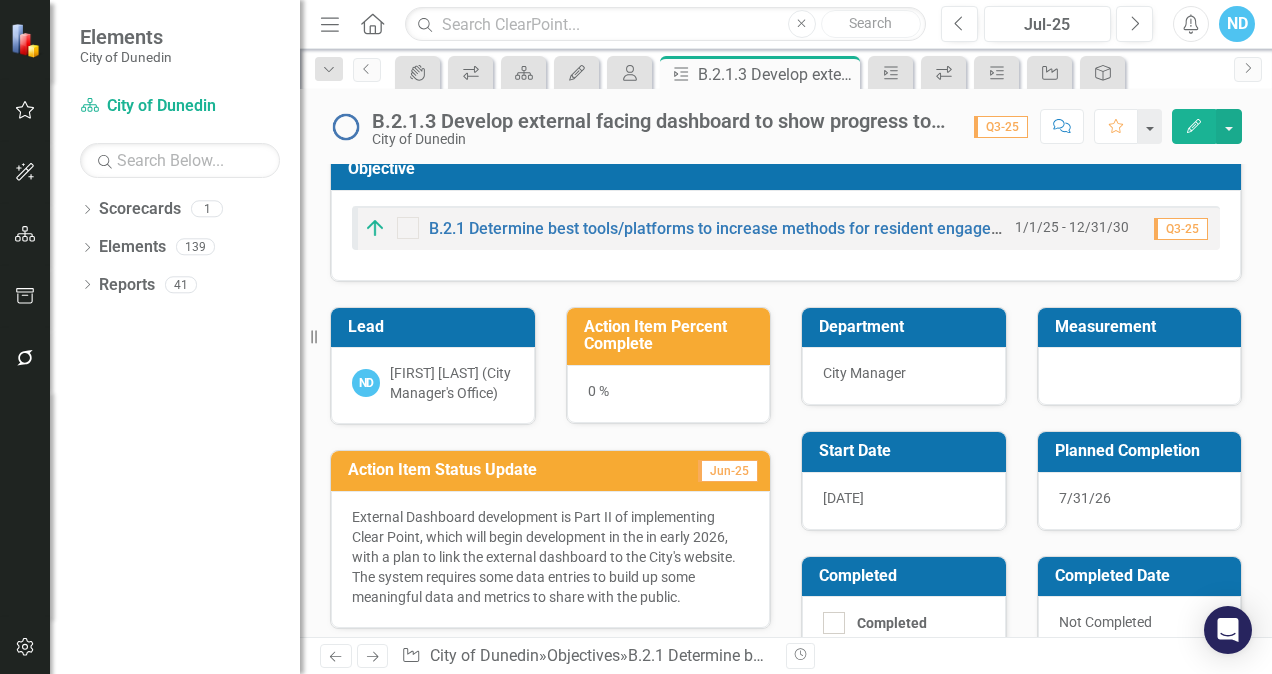 scroll, scrollTop: 14, scrollLeft: 0, axis: vertical 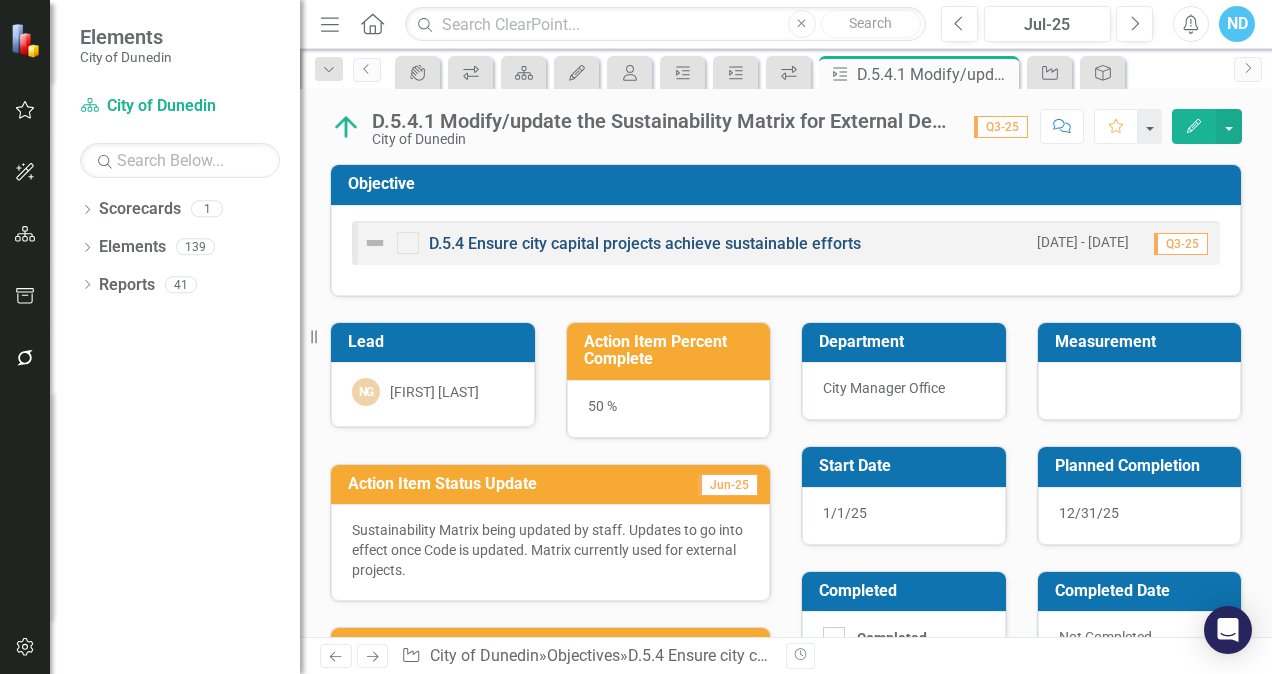click on "D.5.4  Ensure city capital projects achieve sustainable efforts" at bounding box center (645, 243) 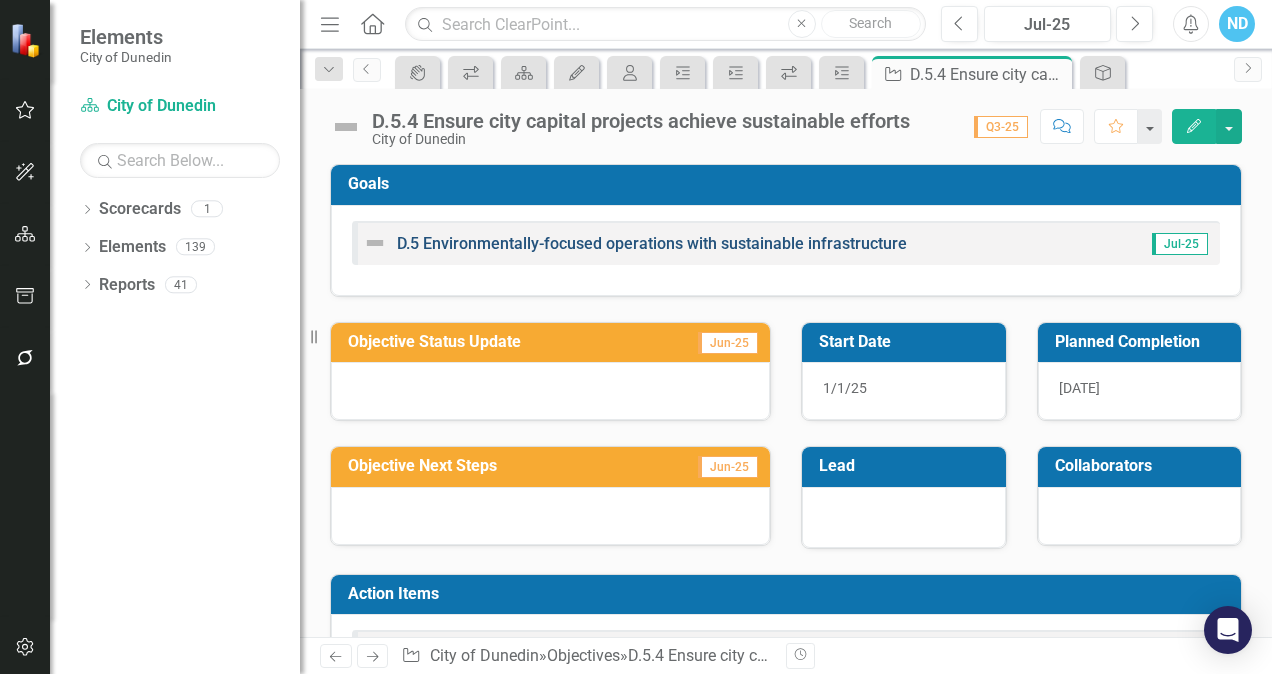 click on "D.5  Environmentally-focused operations with sustainable infrastructure" at bounding box center (652, 243) 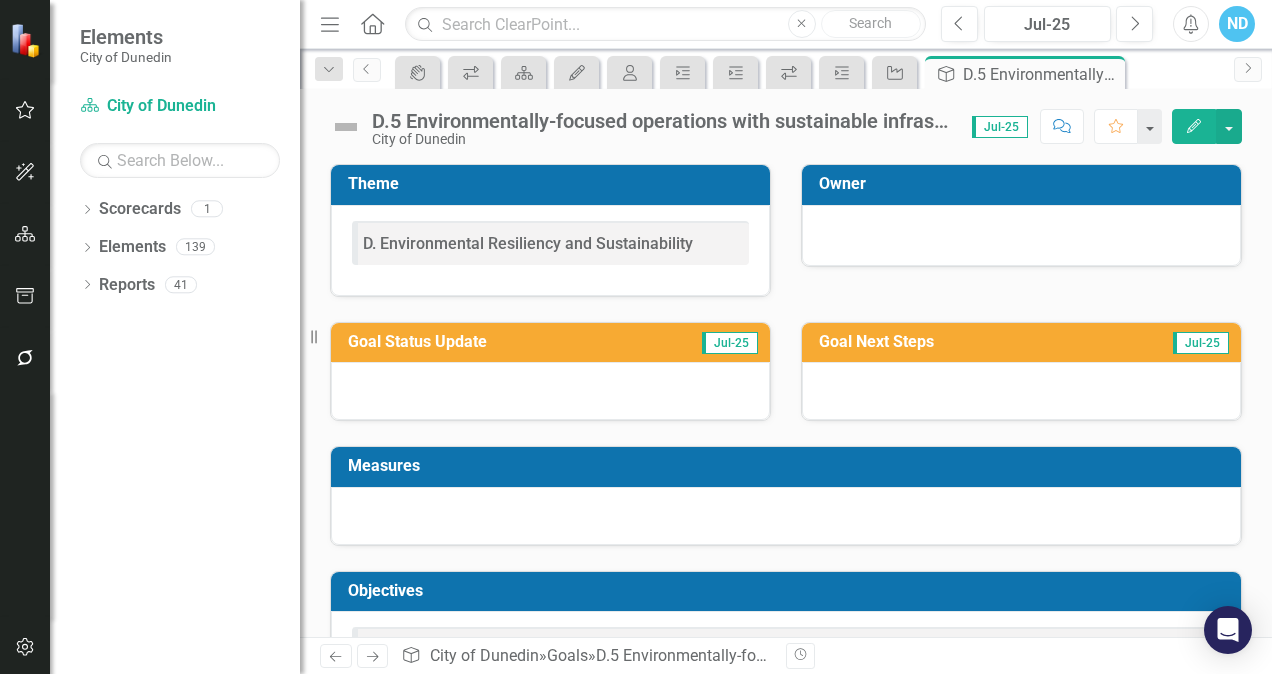 click on "D.5  Environmentally-focused operations with sustainable infrastructure" at bounding box center [662, 121] 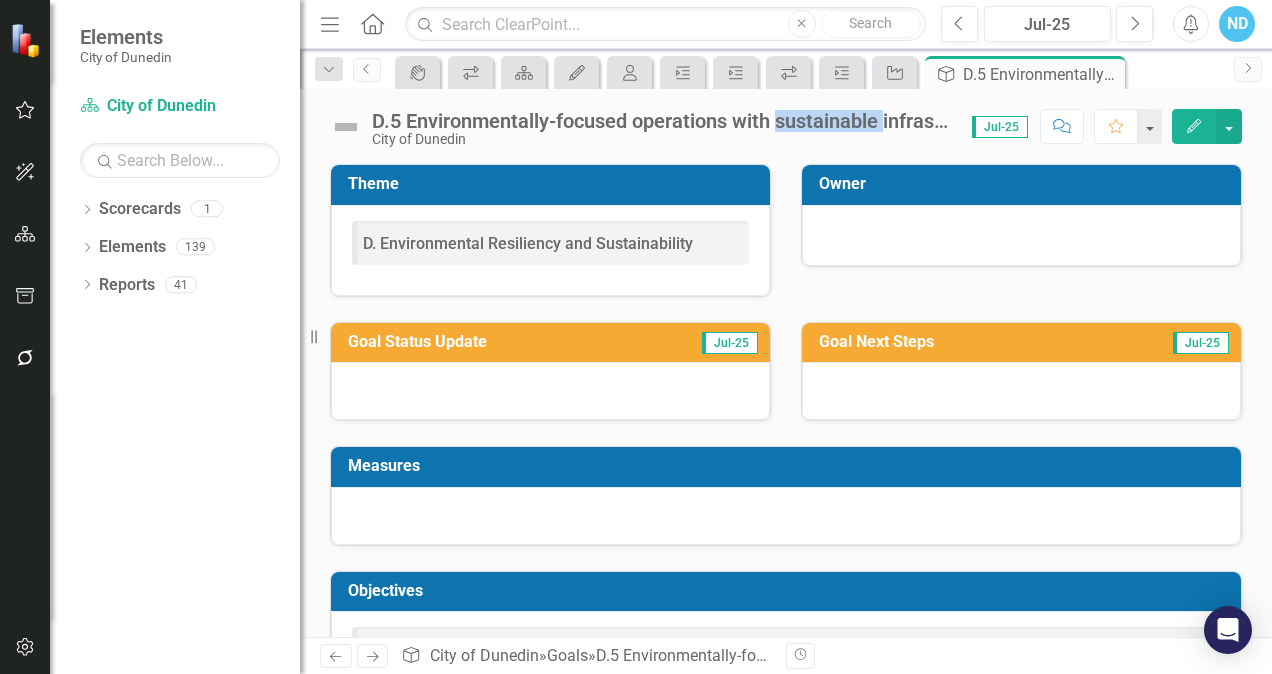 click on "D.5  Environmentally-focused operations with sustainable infrastructure" at bounding box center [662, 121] 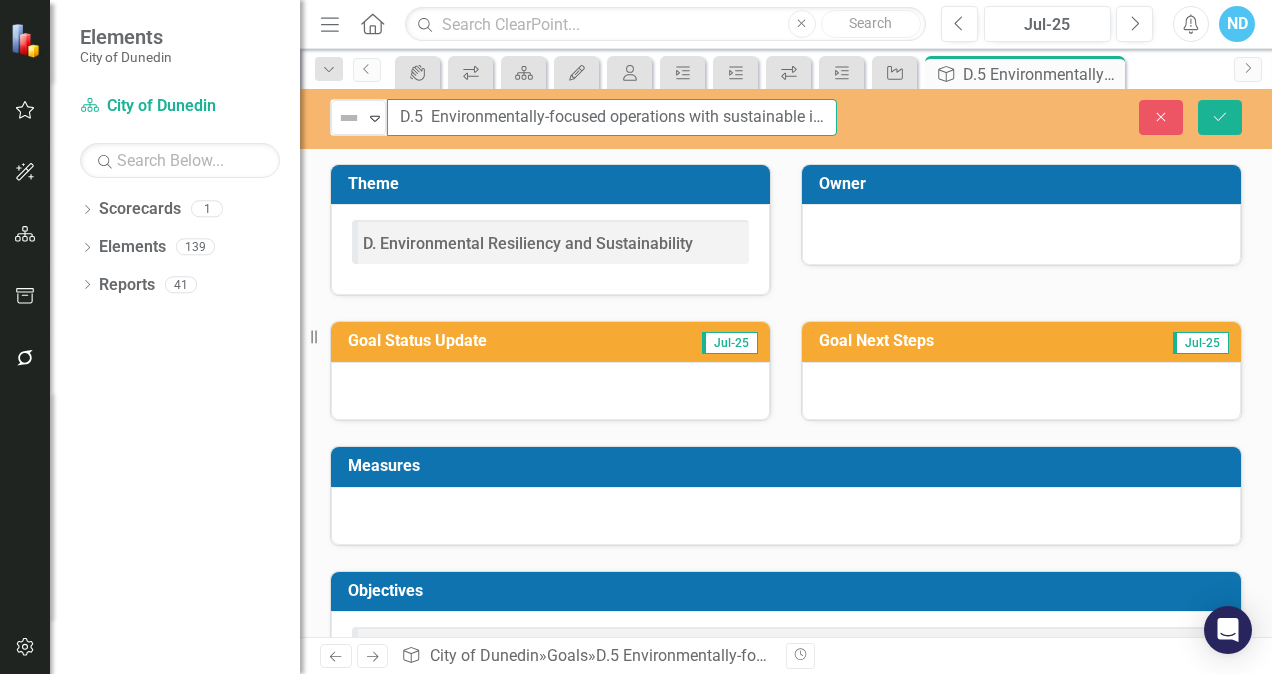 click on "D.5  Environmentally-focused operations with sustainable infrastructure" at bounding box center (612, 117) 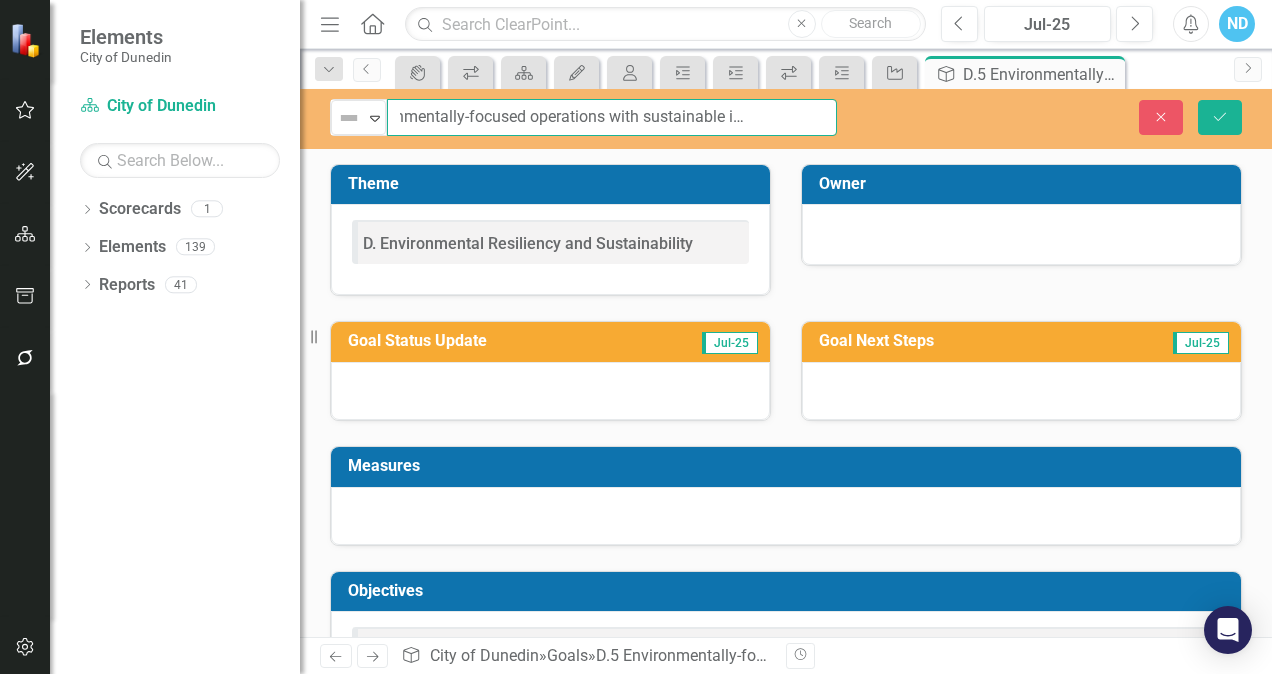 scroll, scrollTop: 0, scrollLeft: 0, axis: both 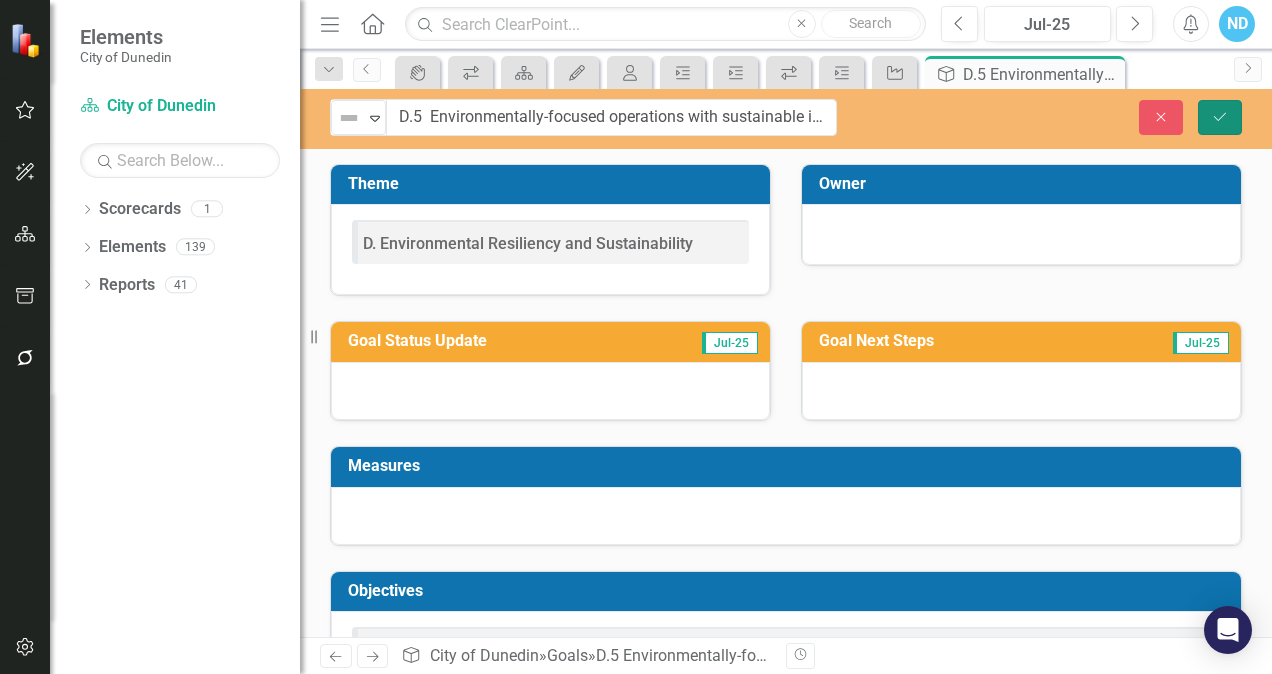 click on "Save" 